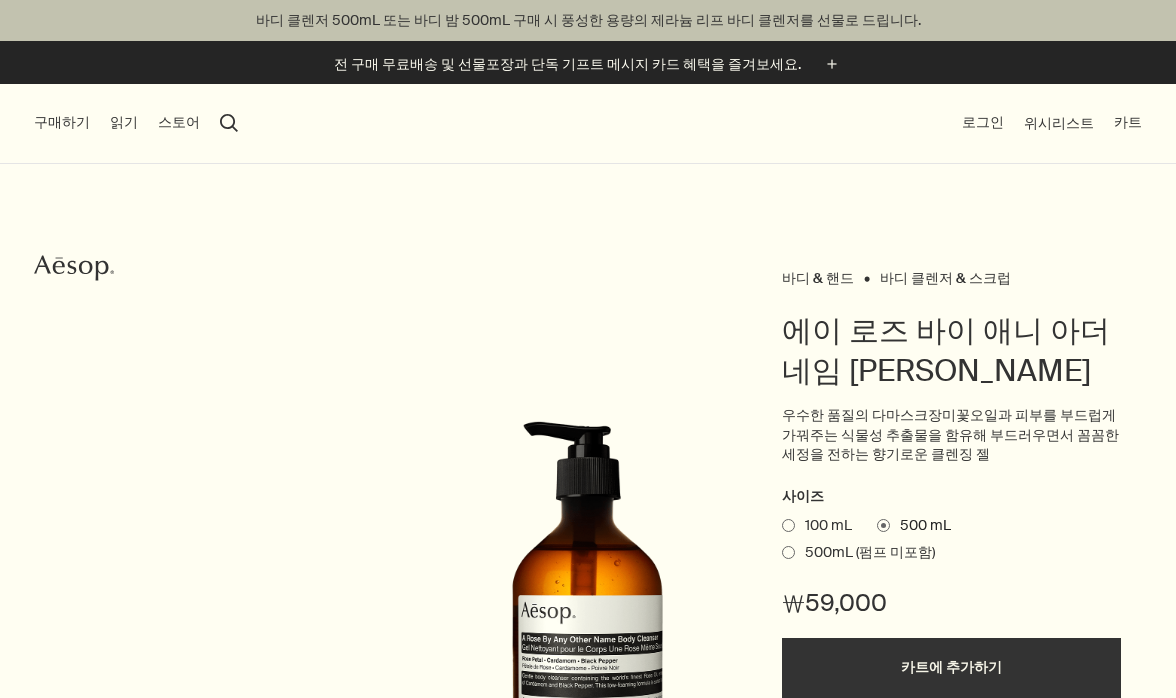 select on "B500BT12RF" 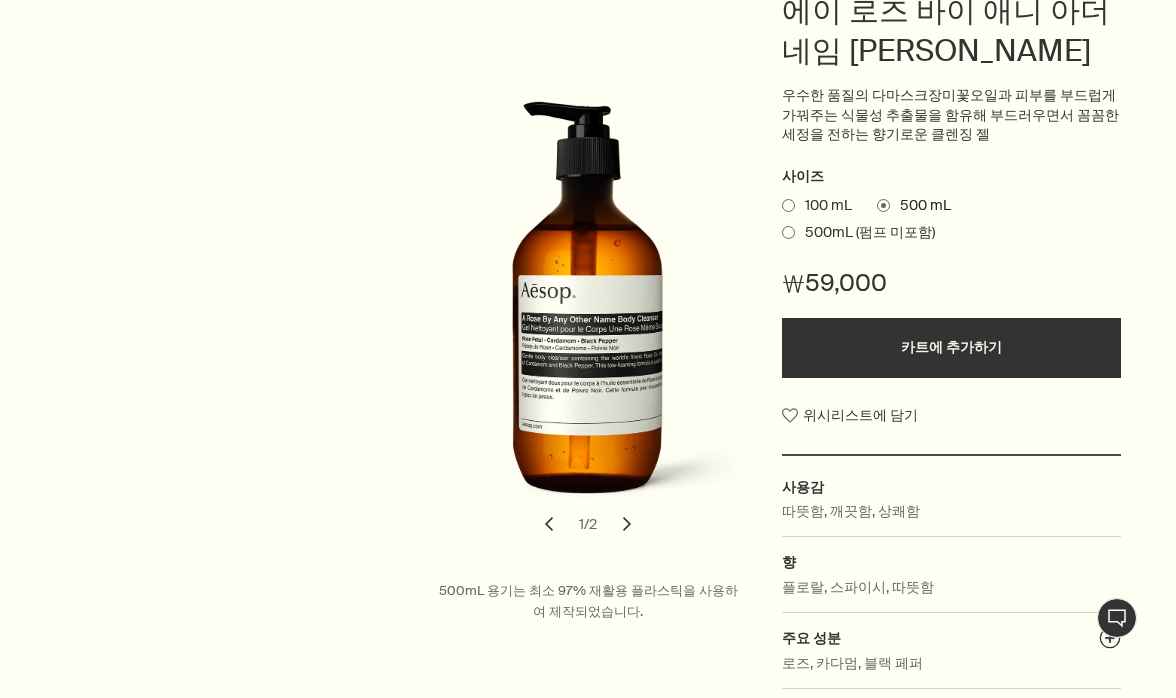 scroll, scrollTop: 384, scrollLeft: 0, axis: vertical 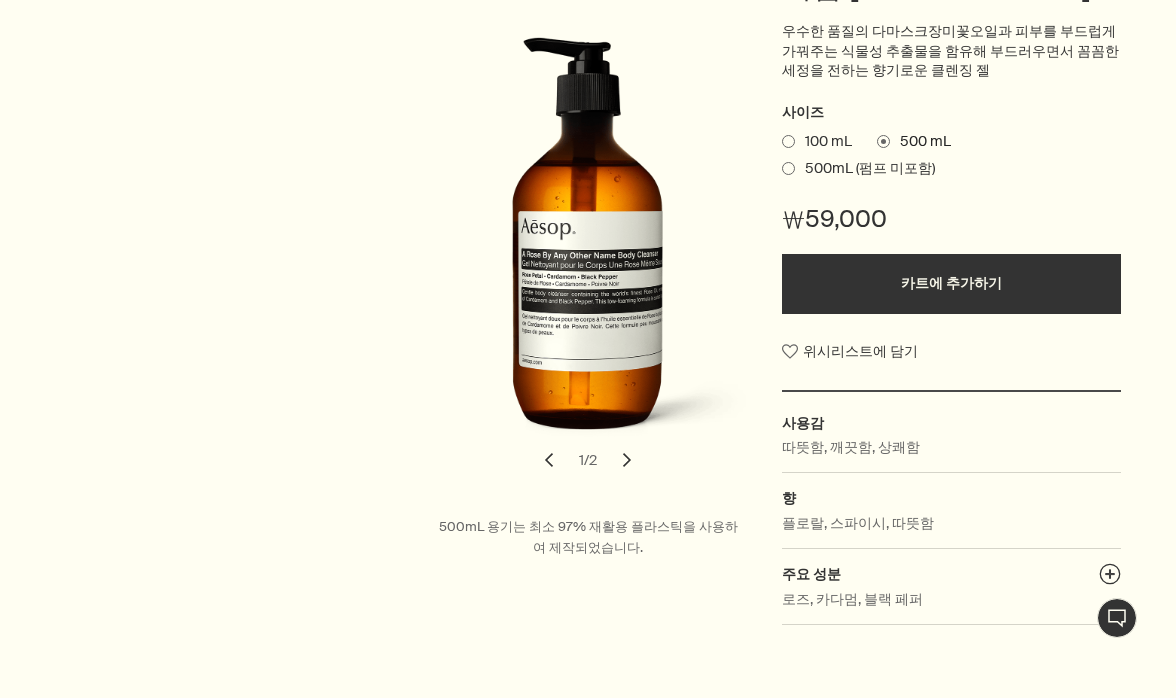 drag, startPoint x: 1185, startPoint y: 65, endPoint x: 1185, endPoint y: 109, distance: 44 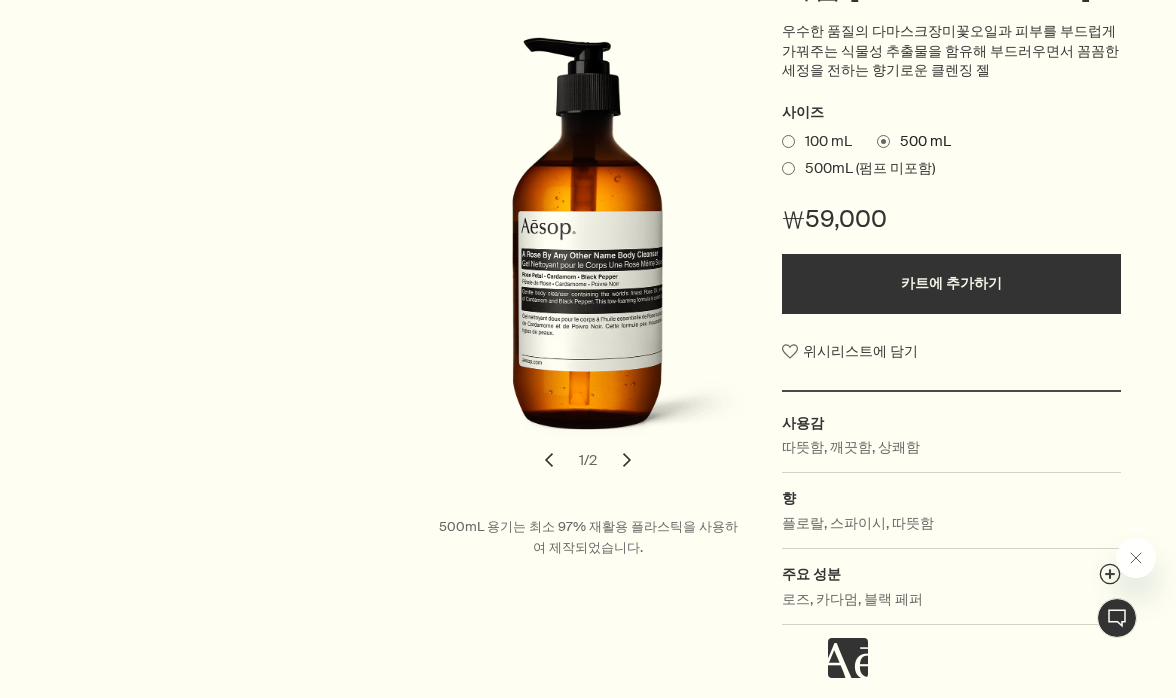 scroll, scrollTop: 0, scrollLeft: 0, axis: both 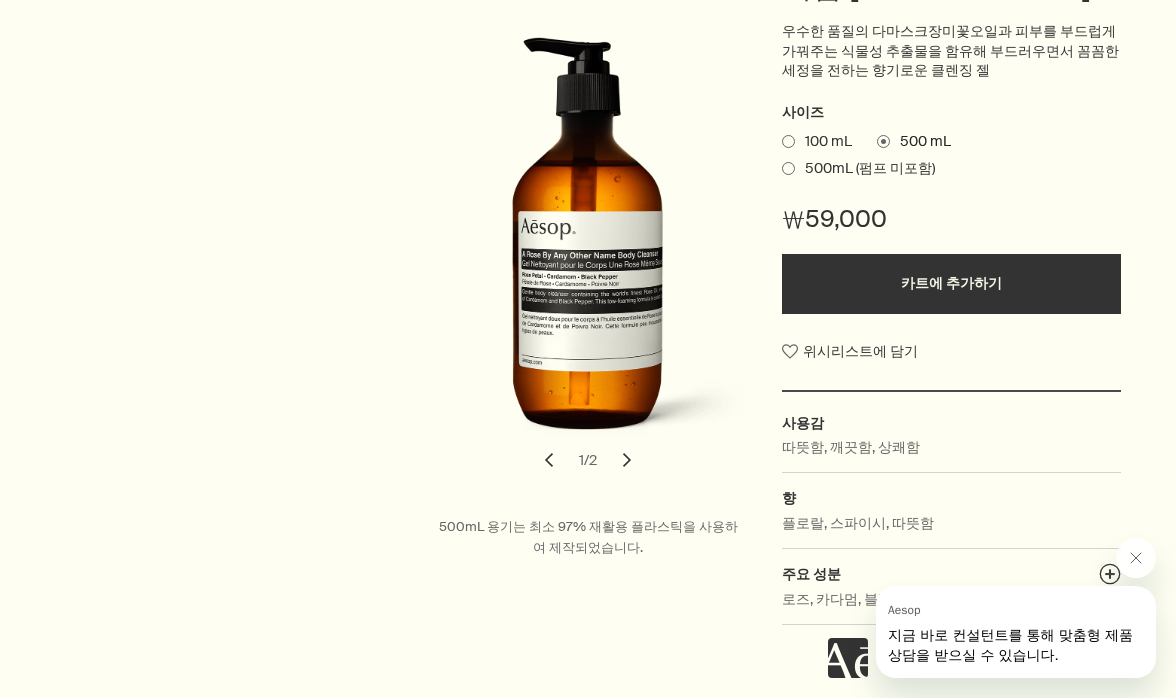 click on "chevron" at bounding box center [627, 460] 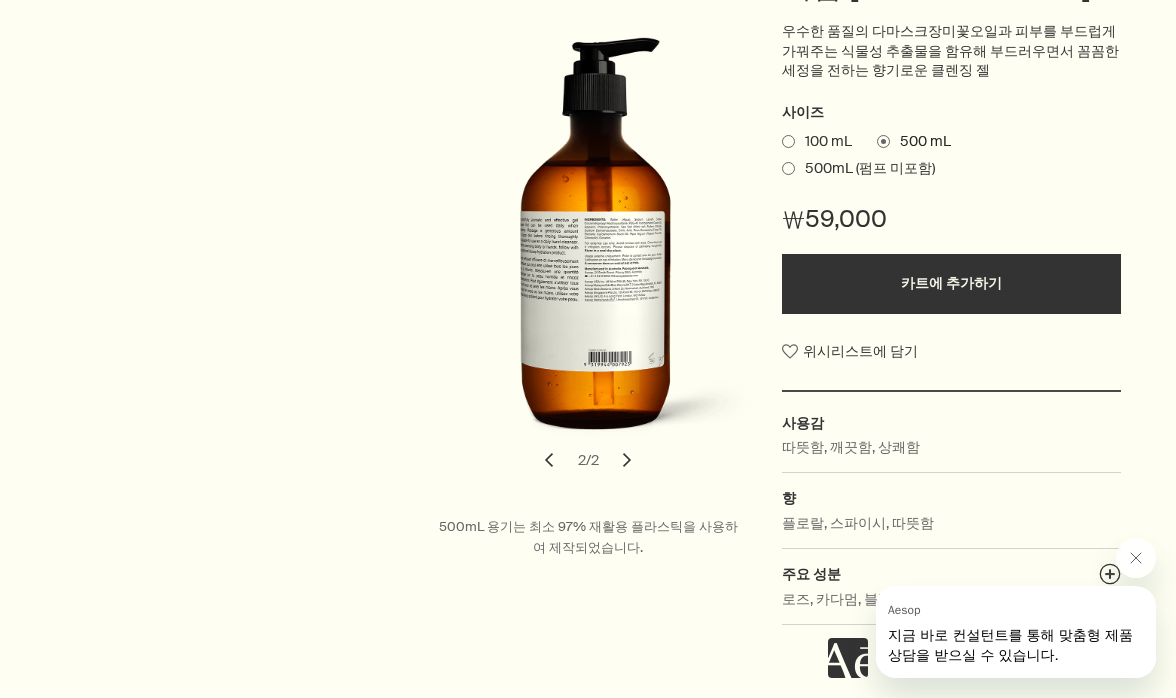 click on "chevron" at bounding box center [549, 460] 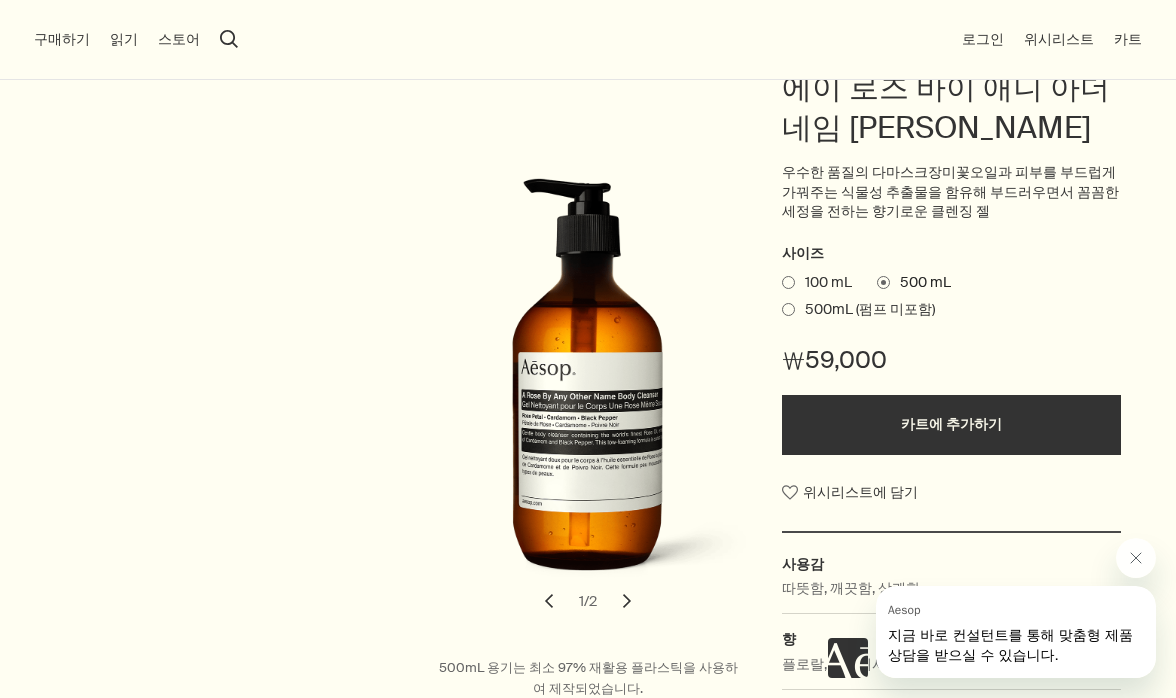 scroll, scrollTop: 184, scrollLeft: 0, axis: vertical 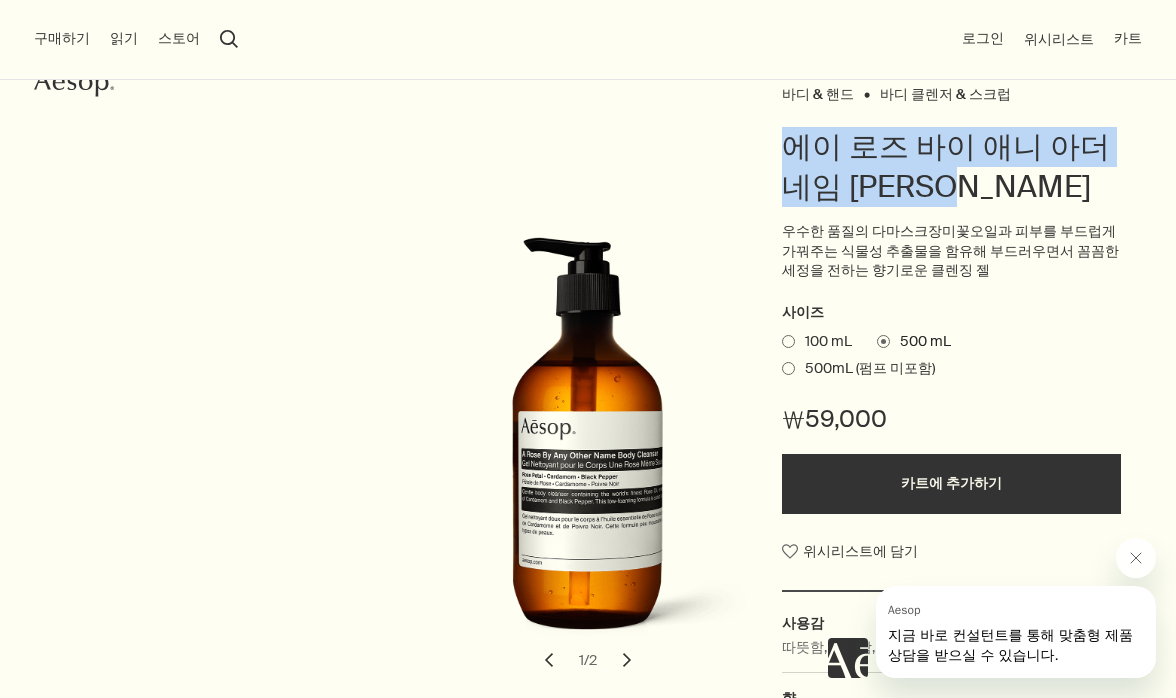 drag, startPoint x: 915, startPoint y: 182, endPoint x: 784, endPoint y: 149, distance: 135.09256 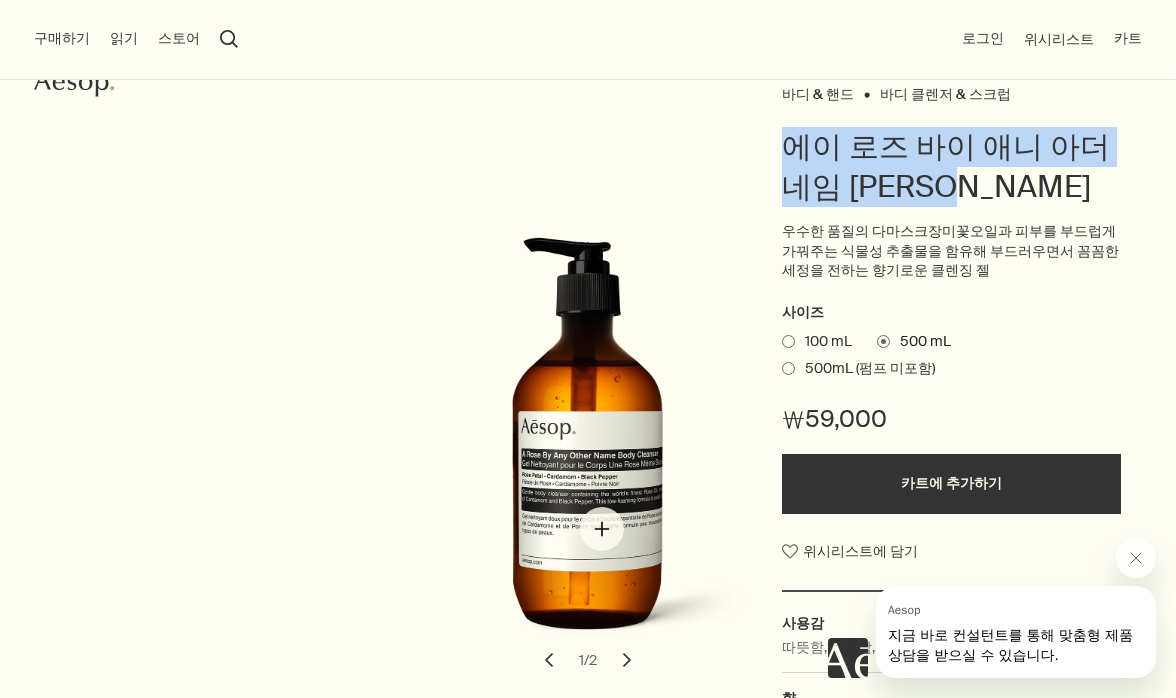 click at bounding box center (594, 447) 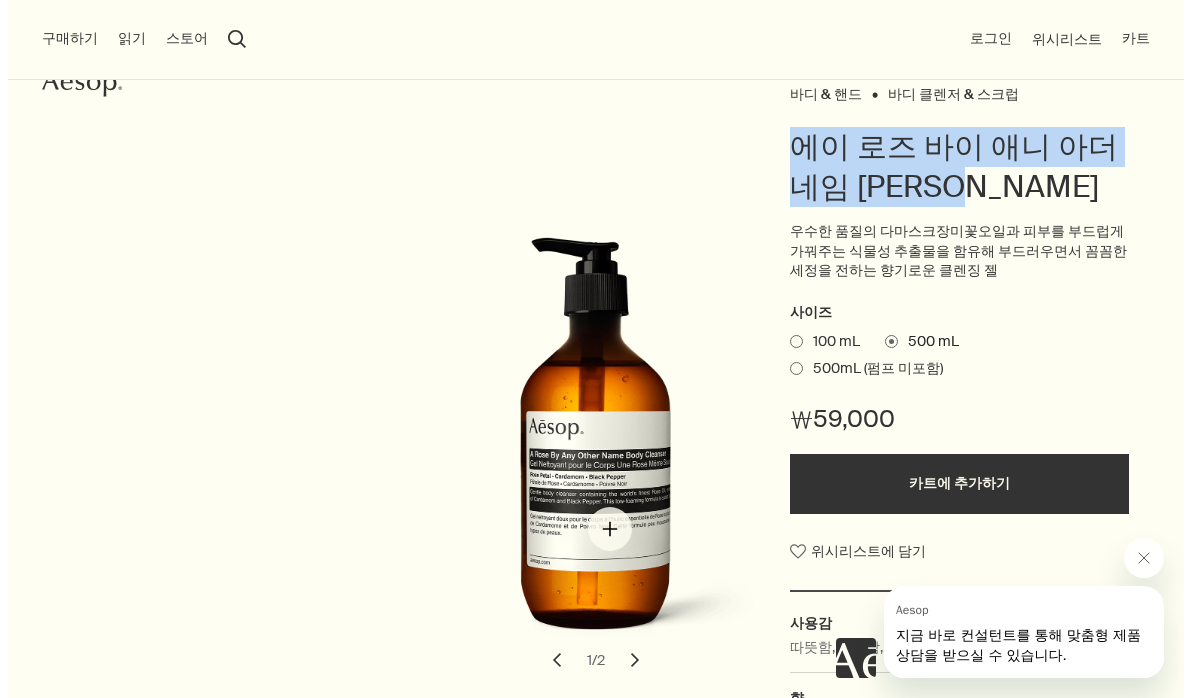 scroll, scrollTop: 0, scrollLeft: 0, axis: both 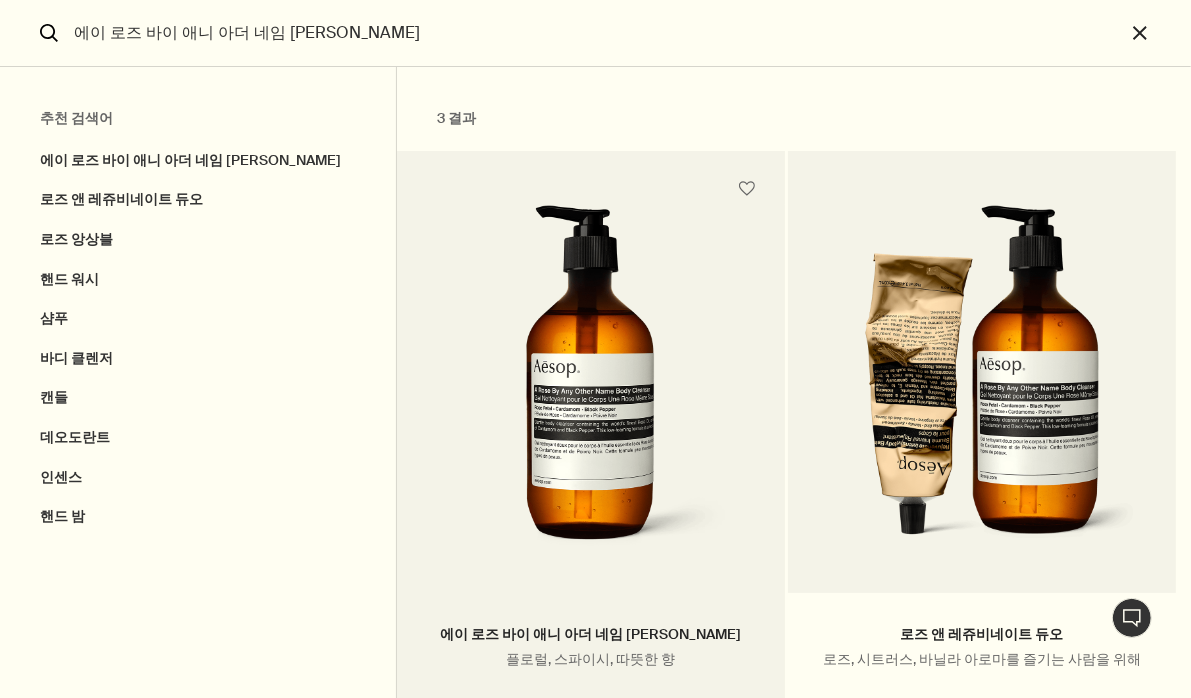 click at bounding box center (591, 384) 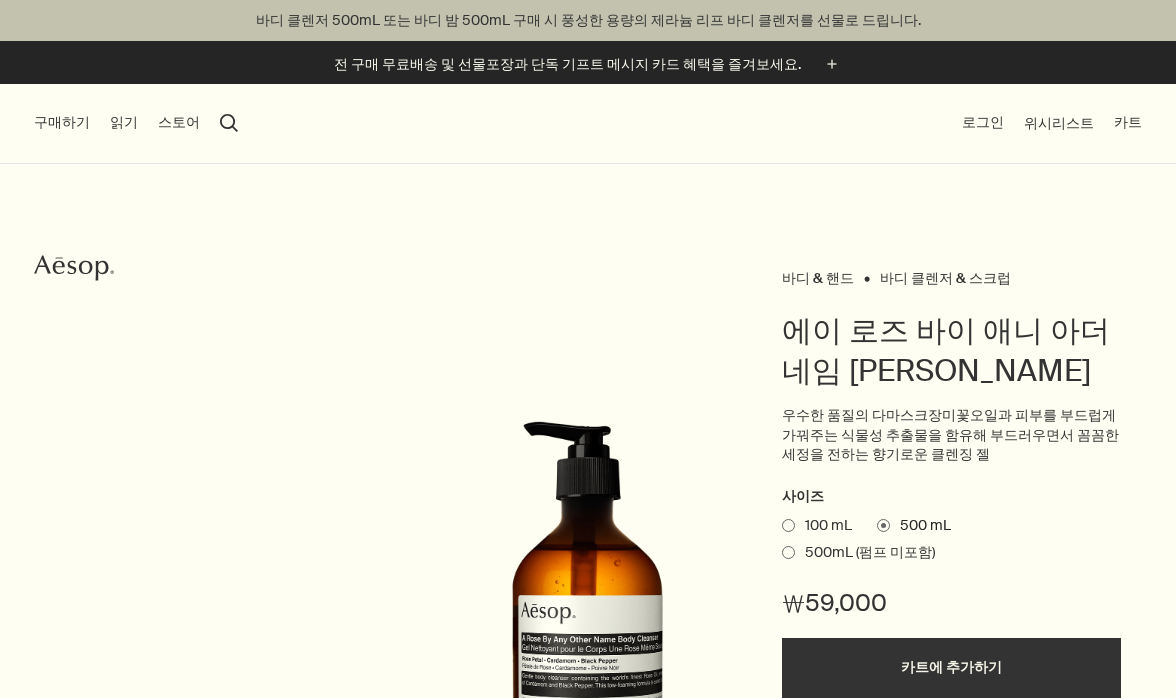 select on "B500BT12RF" 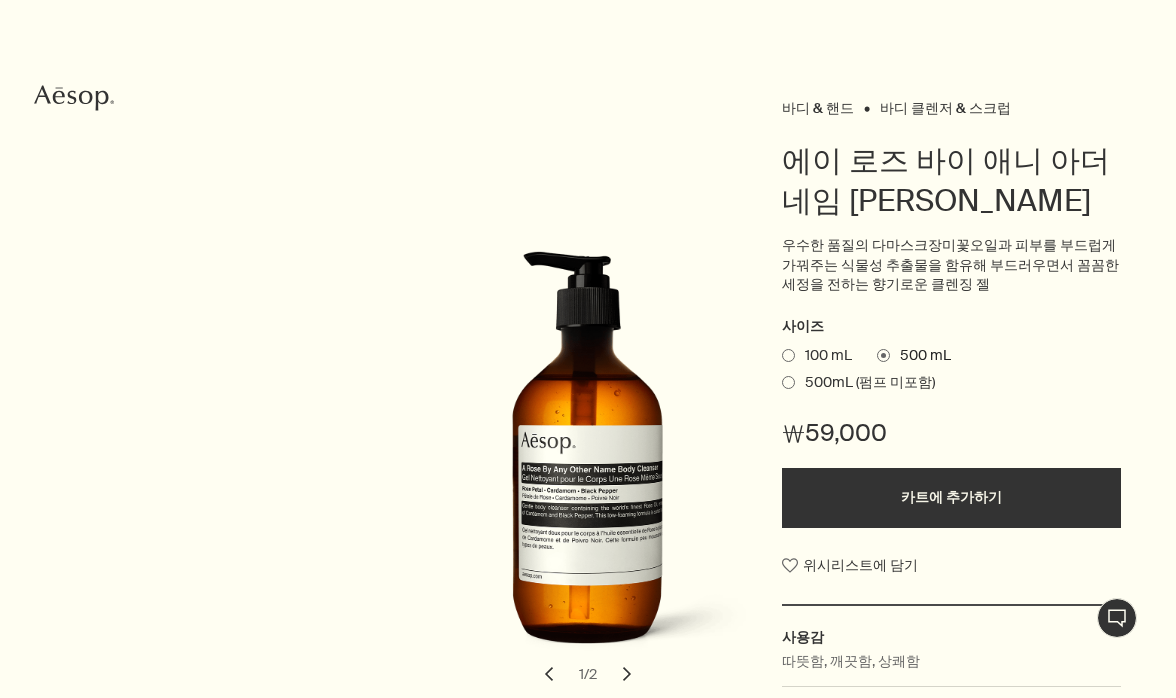scroll, scrollTop: 234, scrollLeft: 0, axis: vertical 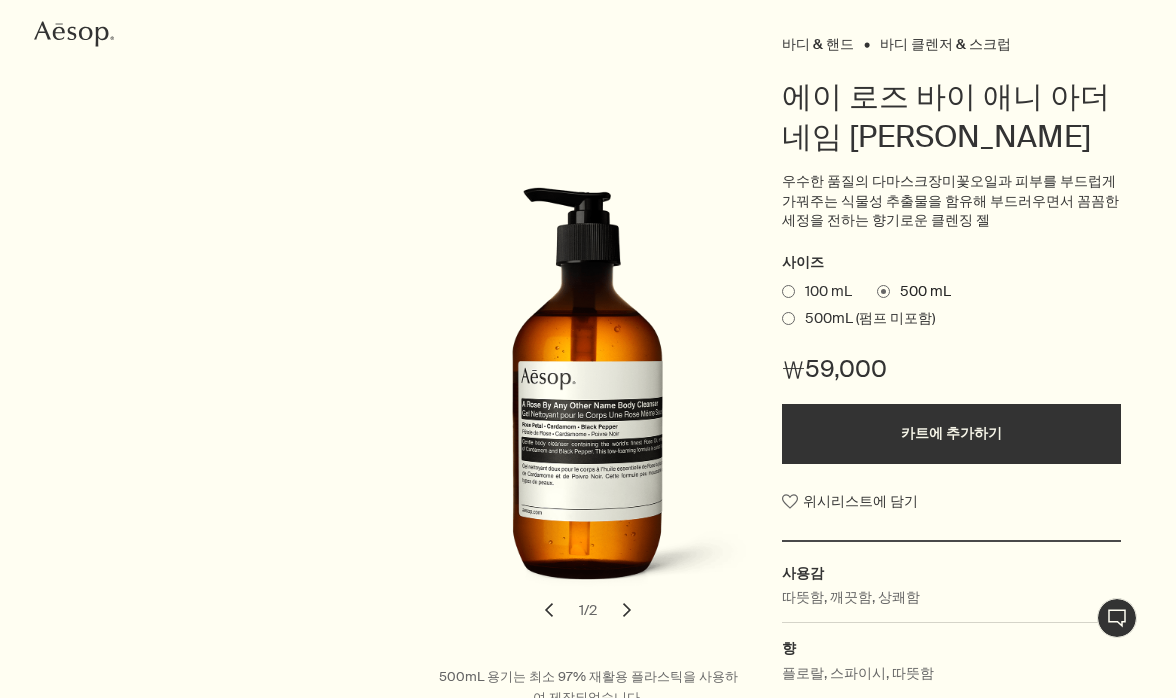 click at bounding box center [788, 291] 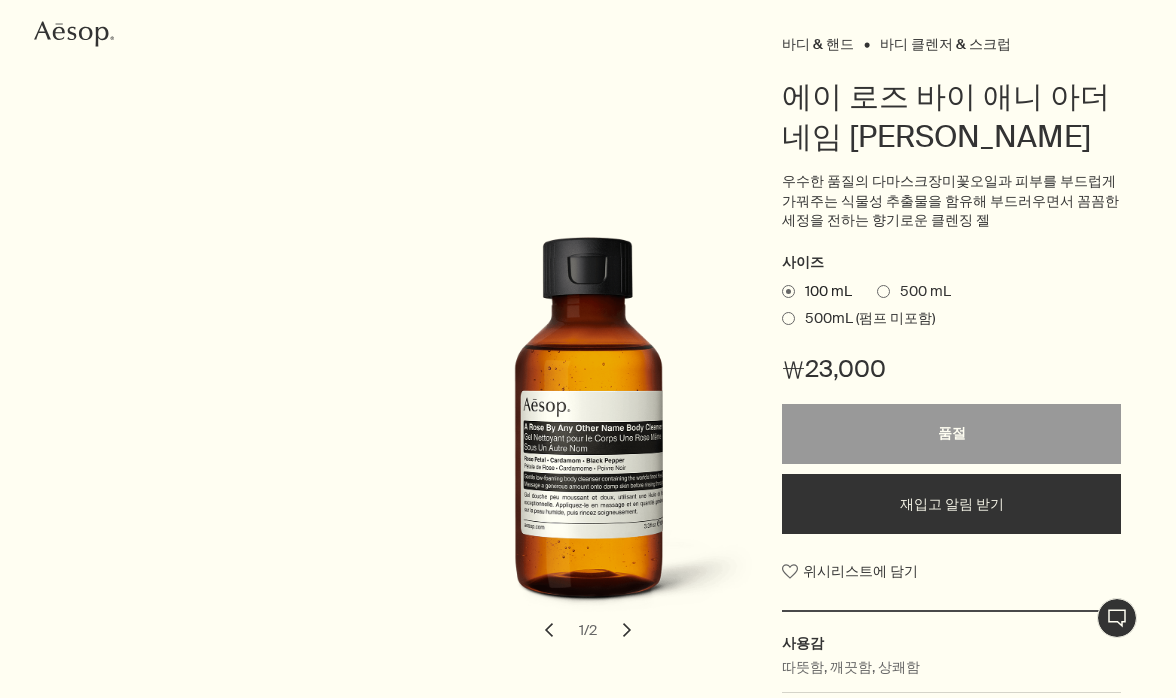 click at bounding box center [883, 291] 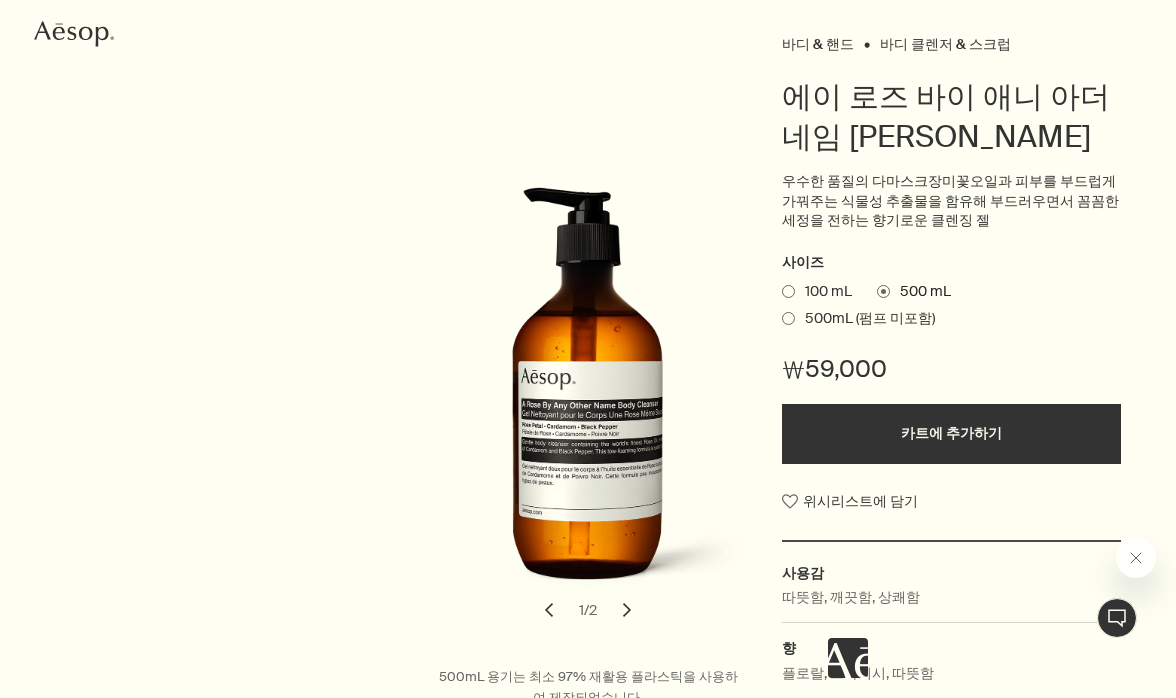 scroll, scrollTop: 0, scrollLeft: 0, axis: both 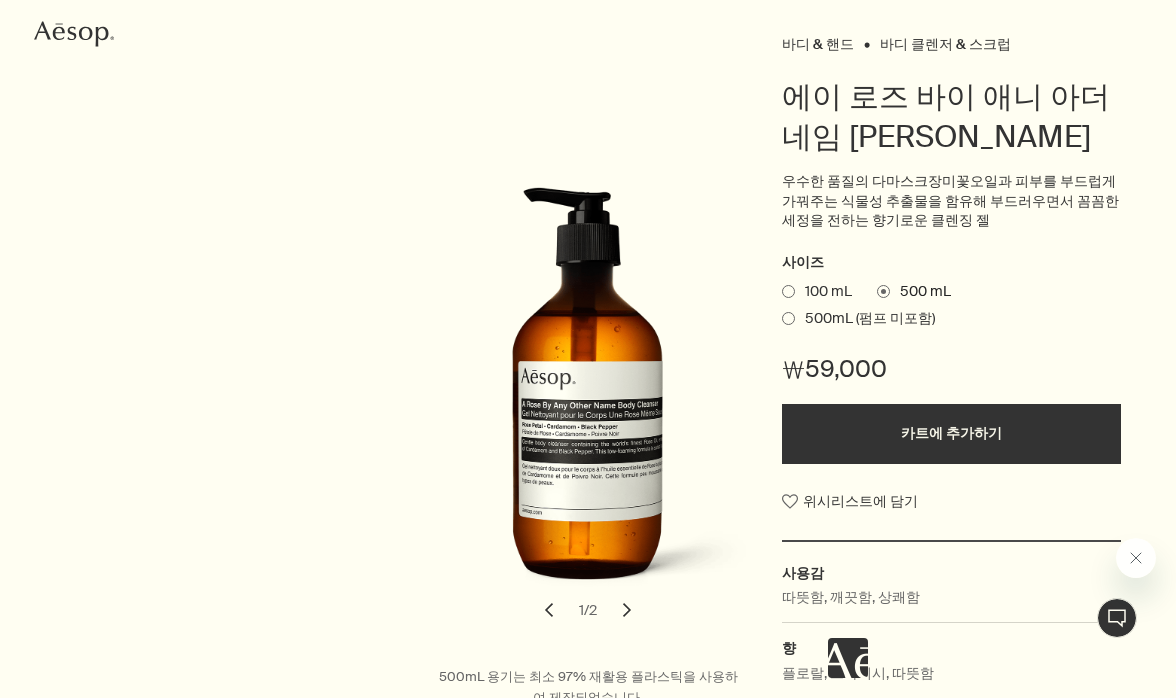 click on "100 mL" at bounding box center [823, 292] 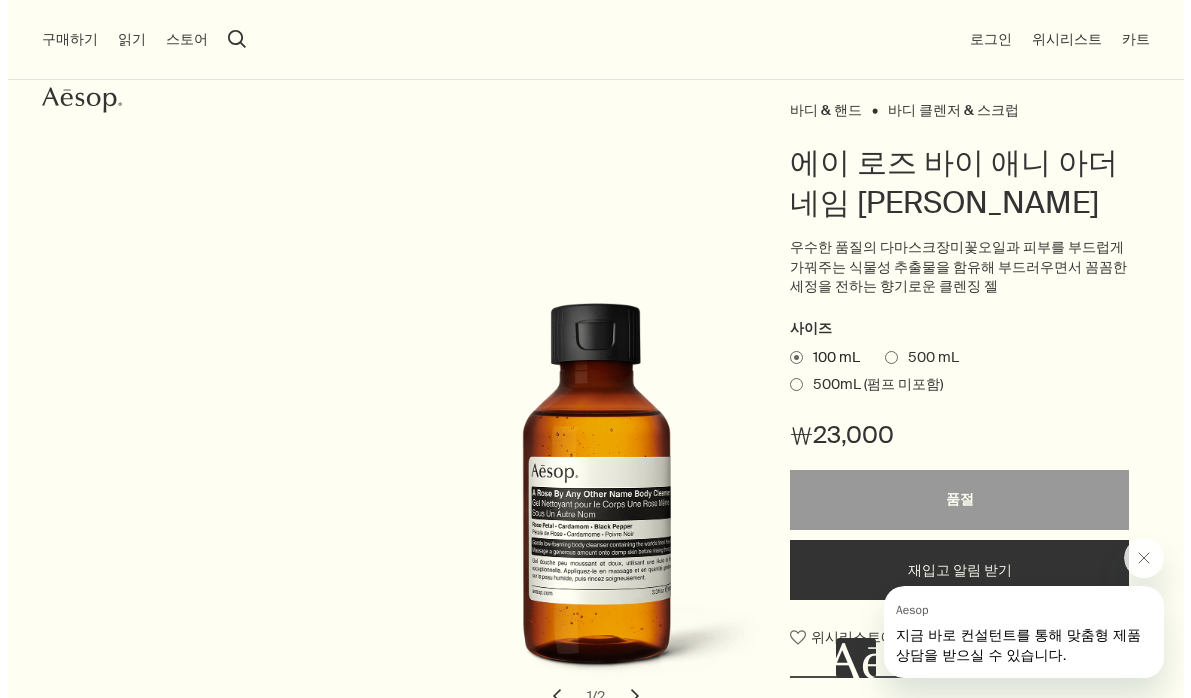 scroll, scrollTop: 134, scrollLeft: 0, axis: vertical 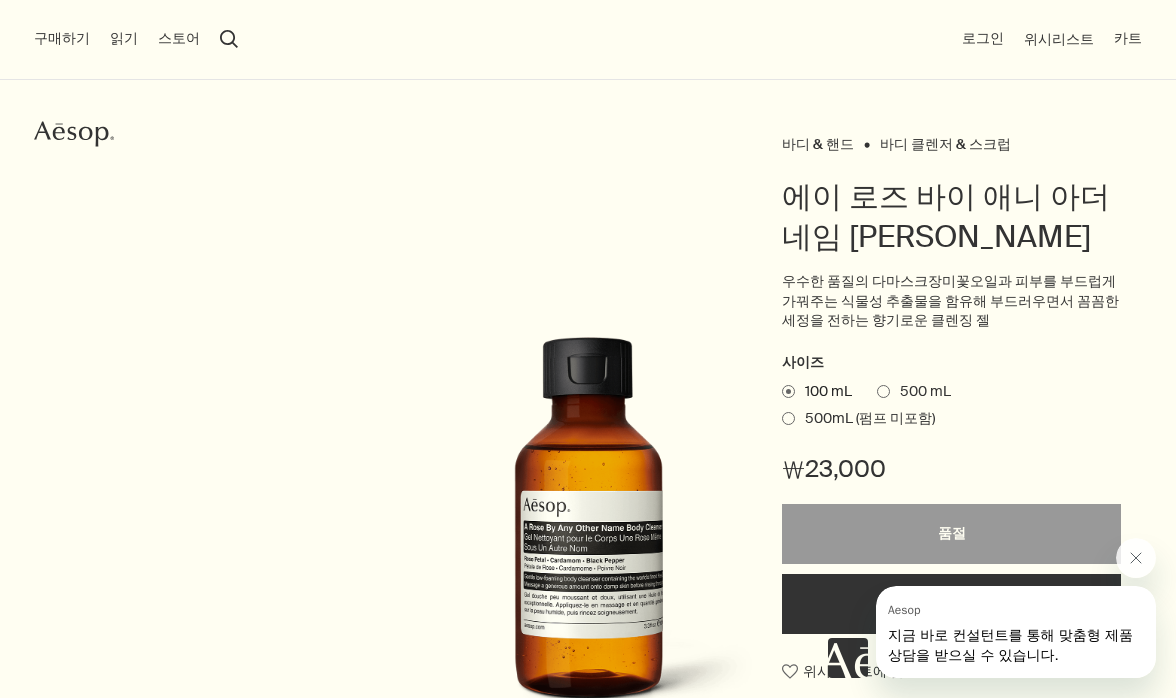 click on "search 검색" at bounding box center [229, 39] 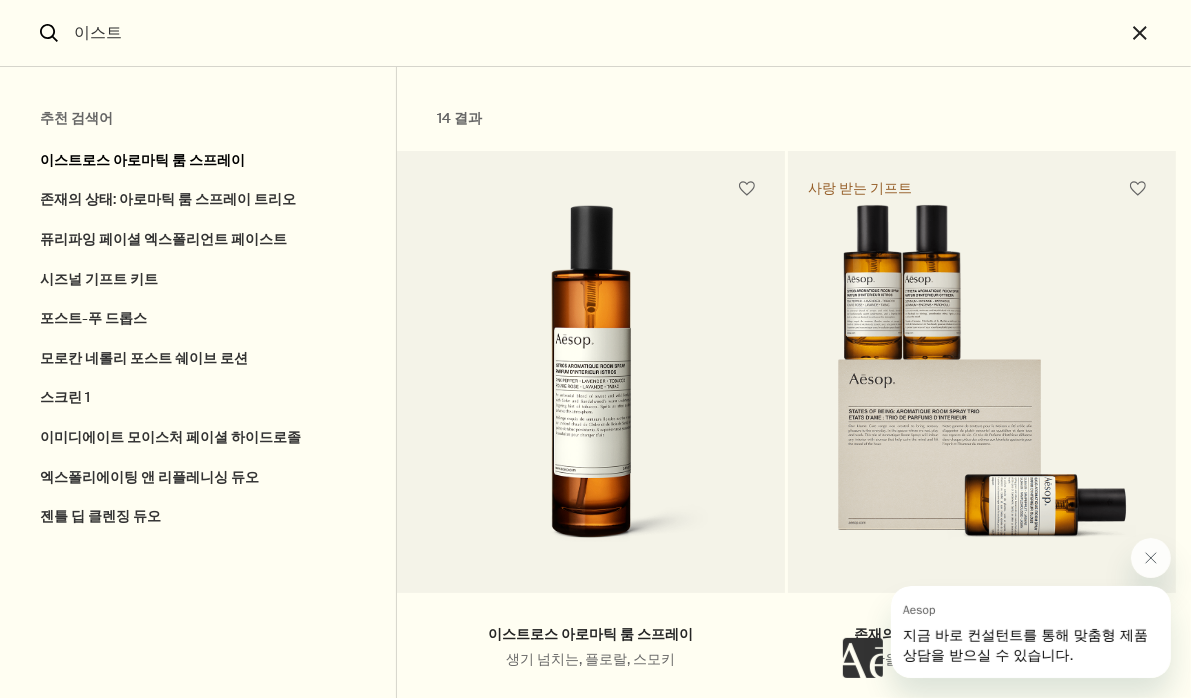 drag, startPoint x: 179, startPoint y: 163, endPoint x: 188, endPoint y: 183, distance: 21.931713 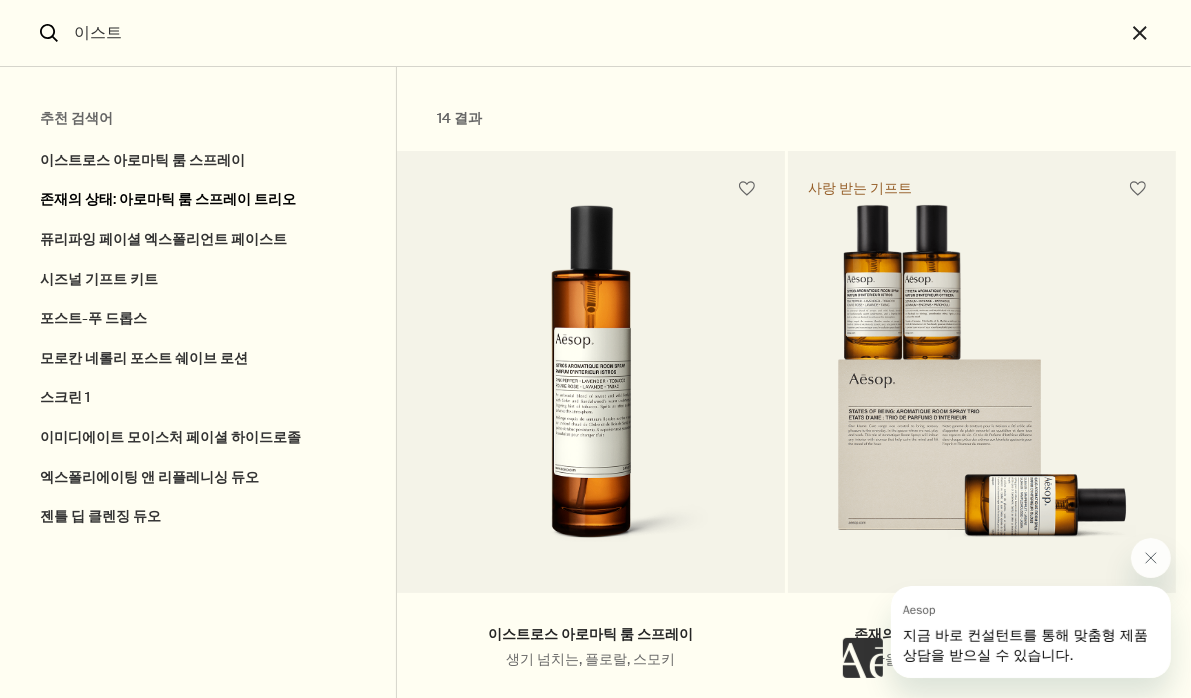 type on "이스트로스 아로마틱 룸 스프레이" 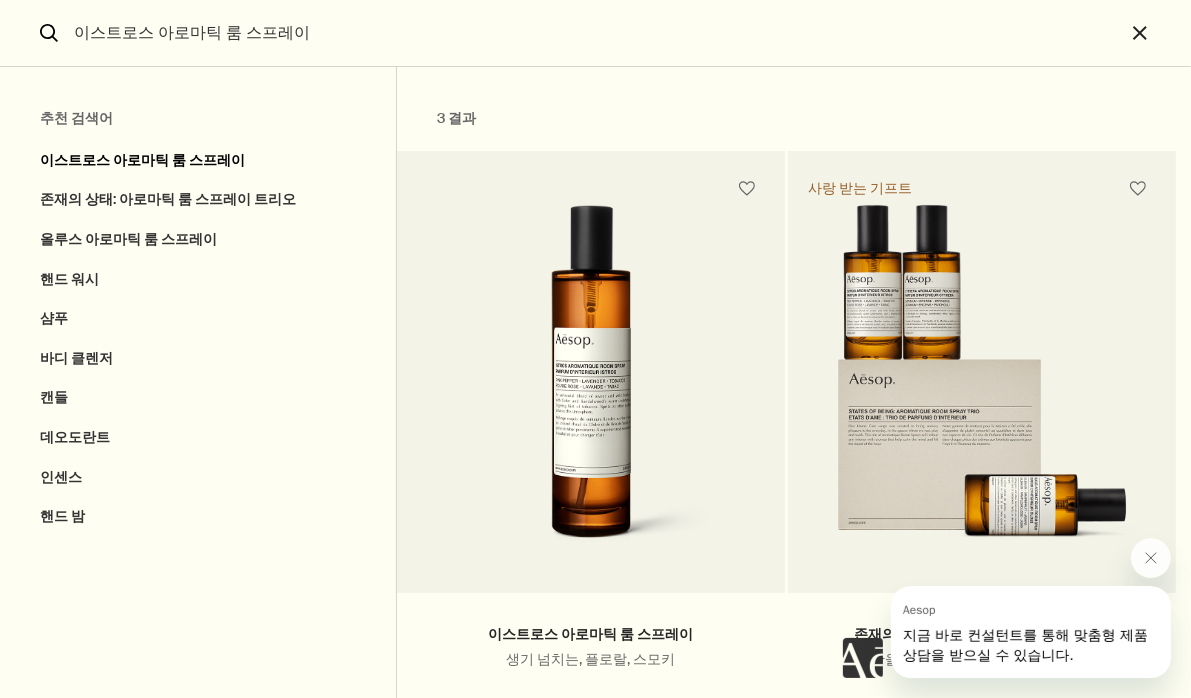 click on "이스트로스 아로마틱 룸 스프레이" at bounding box center (198, 156) 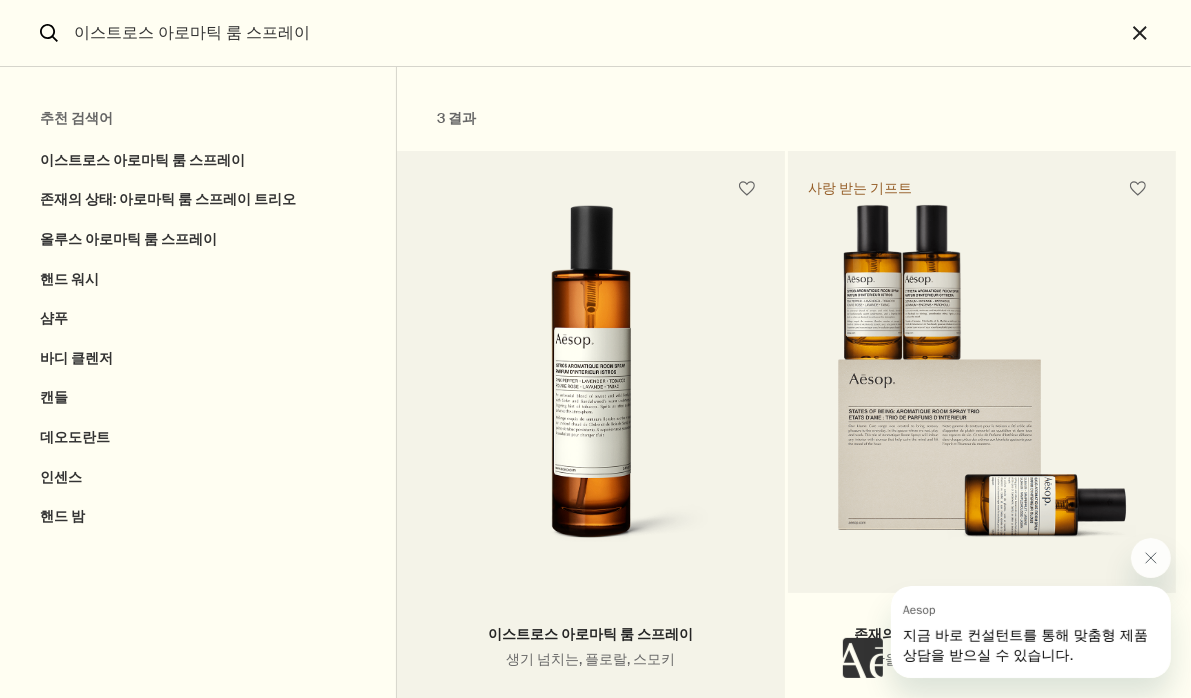 click at bounding box center [591, 384] 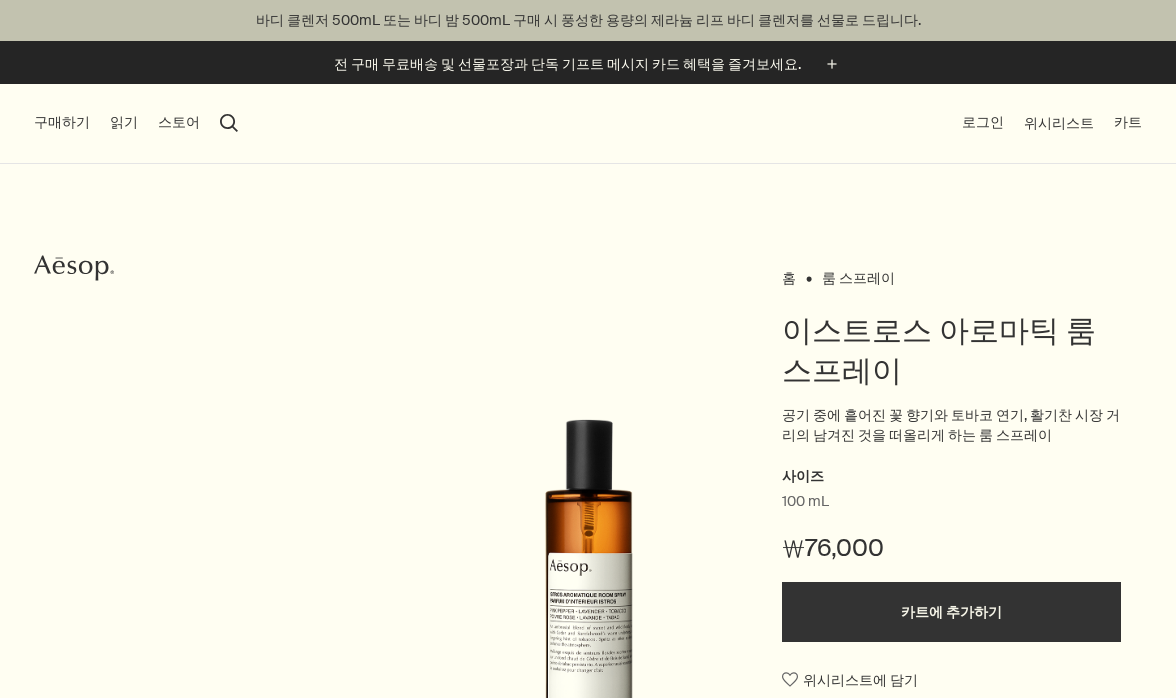 scroll, scrollTop: 0, scrollLeft: 0, axis: both 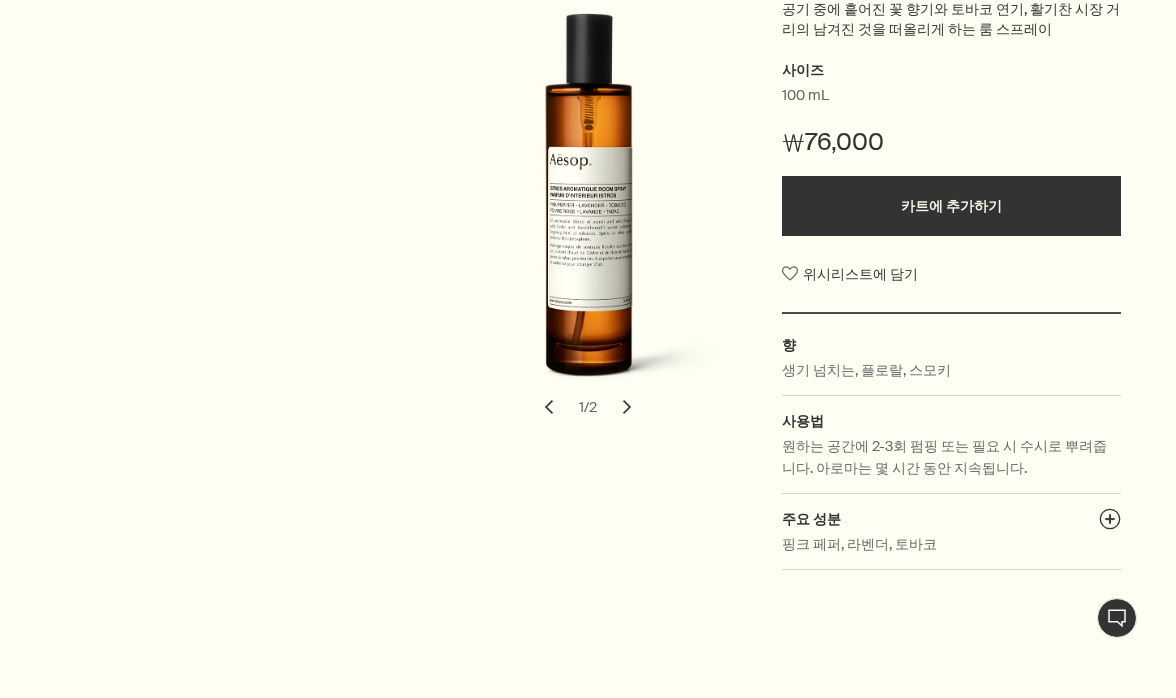click on "Skip to main content 바디 클렌저 500mL 또는 바디 밤 500mL 구매 시 풍성한 용량의 제라늄 리프 바디 클렌저를 선물로 드립니다. 전 구매 무료배송 및 선물포장과 단독 기프트 메시지 카드 혜택을 즐겨보세요.  plus 구매하기 신제품 & 추천 제품 스킨 케어 핸드 & 바디 홈 헤어 향수 키트 & 트래블 기프트 가이드 문의하기 읽기 회사 소개 브랜드 스토리 채용 이솝 재단 문의하기   rightUpArrow 철학 디자인 제품 스토어 search 검색 로그인 위시리스트 카트 Aesop 1:1 채팅 상담 카트 사이즈 수량 close 프로모션 코드 적용 plusAndCloseWithCircle 전 제품 무료 배송 혜택을 즐겨보세요. 소계 (세금 포함) 결제하기 홈 룸 스프레이 이스트로스 아로마틱 룸 스프레이 공기 중에 흩어진 꽃 향기와 토바코 연기, 활기찬 시장 거리의 남겨진 것을 떠올리게 하는 룸 스프레이 사이즈 100 mL ₩76,000   향 사용법 1 2" at bounding box center [588, -57] 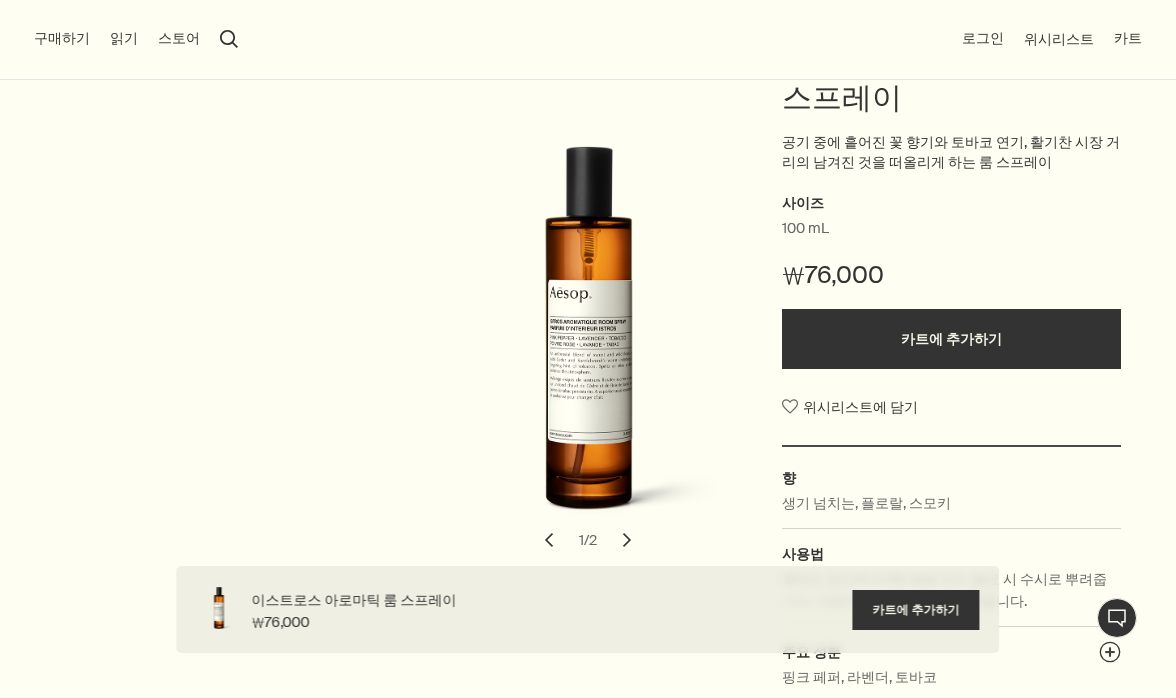 scroll, scrollTop: 108, scrollLeft: 0, axis: vertical 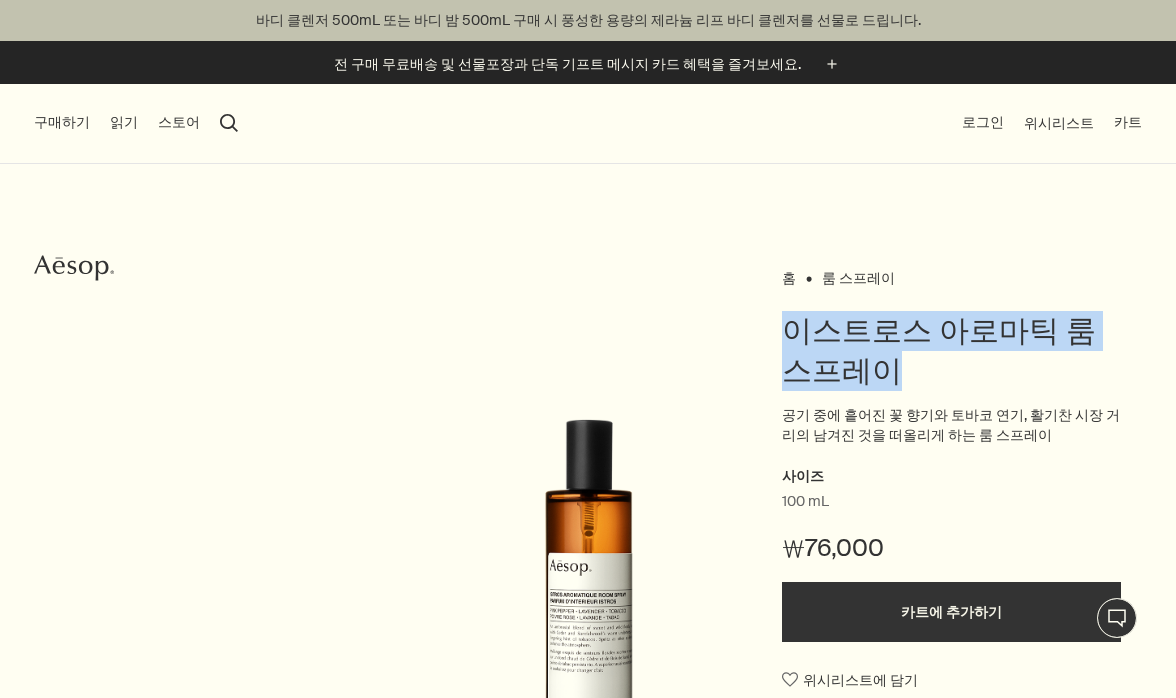 drag, startPoint x: 876, startPoint y: 363, endPoint x: 772, endPoint y: 327, distance: 110.054535 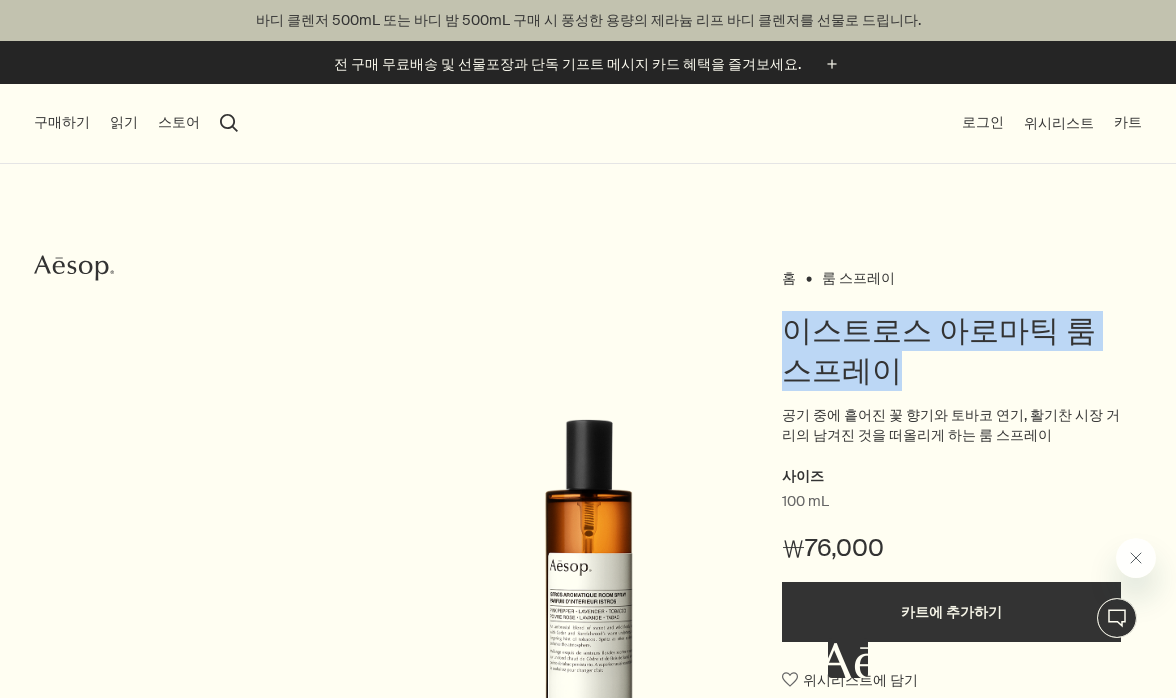 scroll, scrollTop: 0, scrollLeft: 0, axis: both 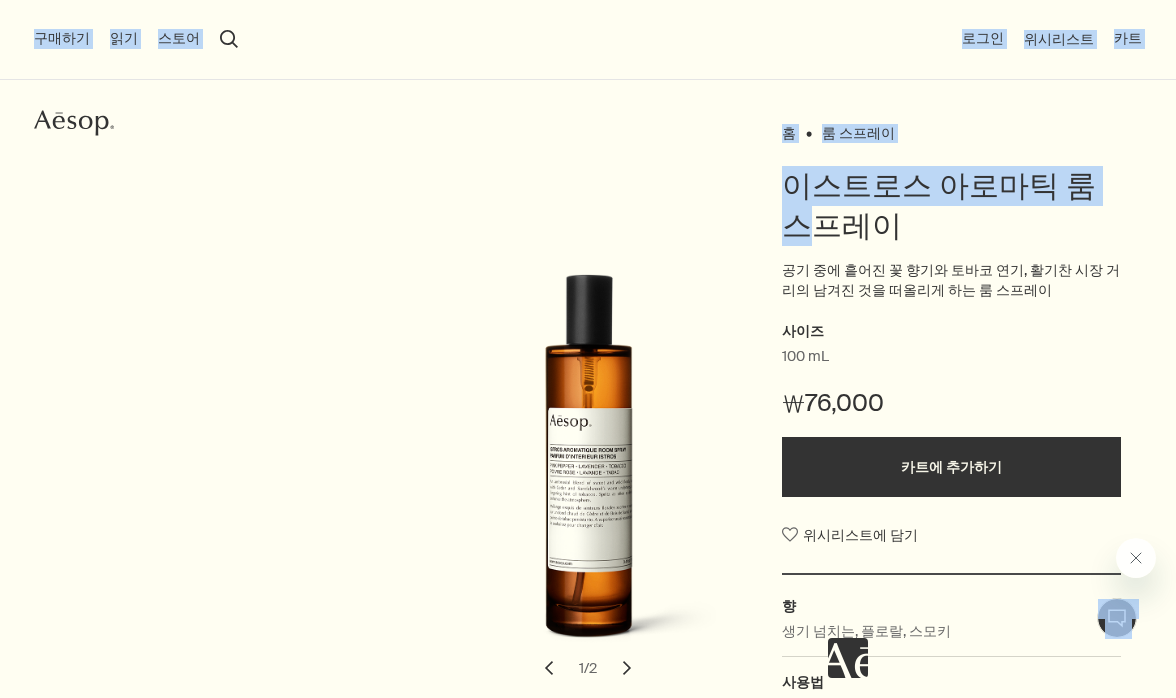 drag, startPoint x: 1169, startPoint y: 80, endPoint x: 1161, endPoint y: 145, distance: 65.490456 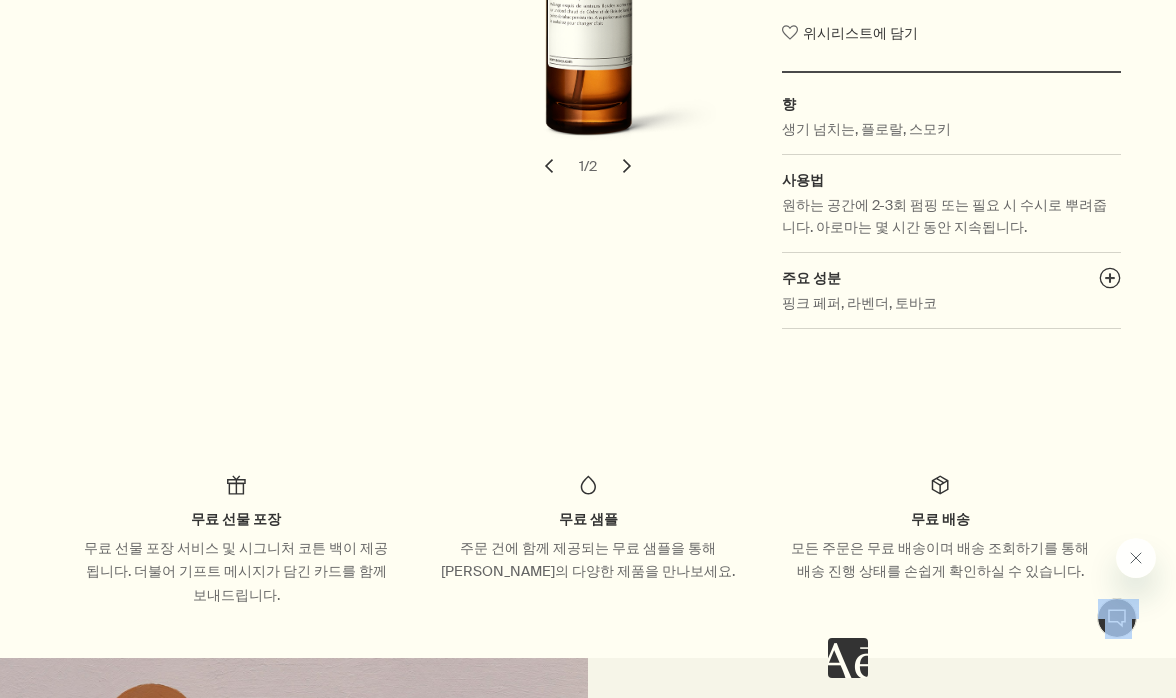 scroll, scrollTop: 664, scrollLeft: 0, axis: vertical 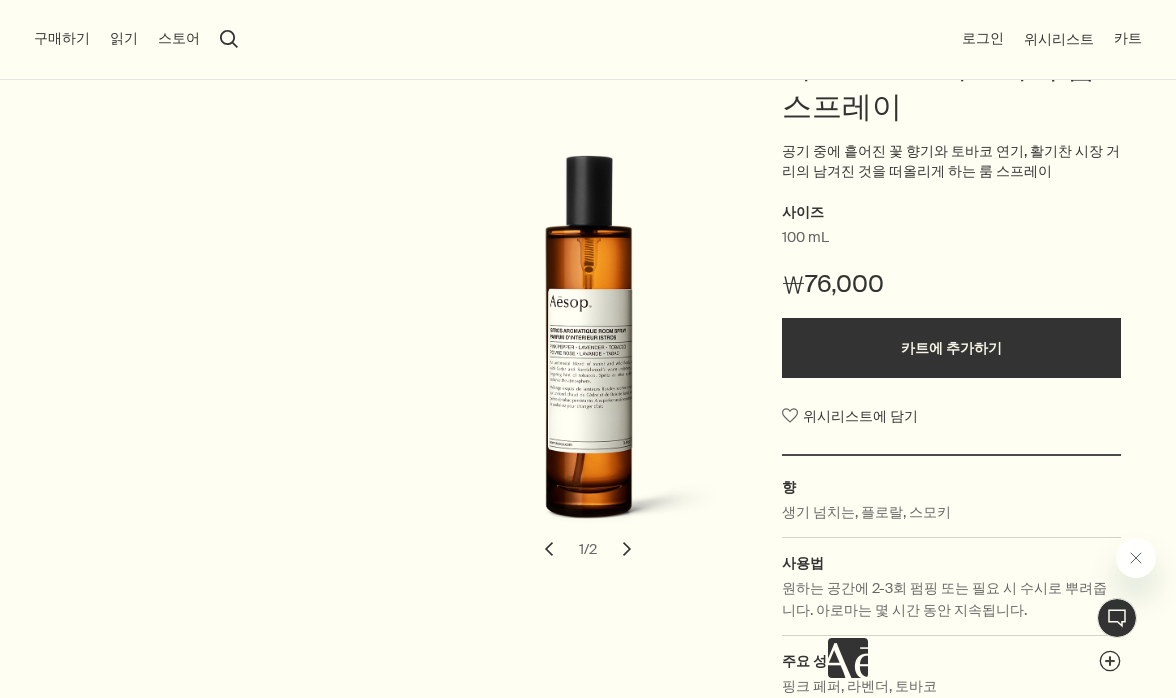 click on "이스트로스 아로마틱 룸 스프레이" at bounding box center (951, 87) 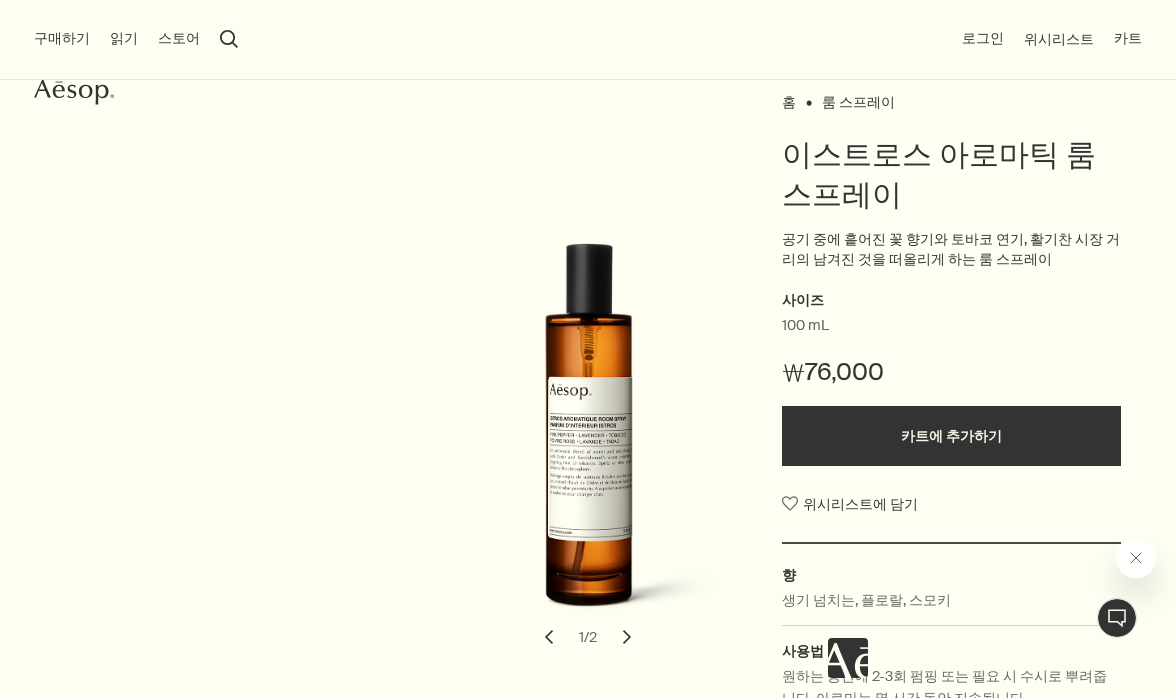 scroll, scrollTop: 164, scrollLeft: 0, axis: vertical 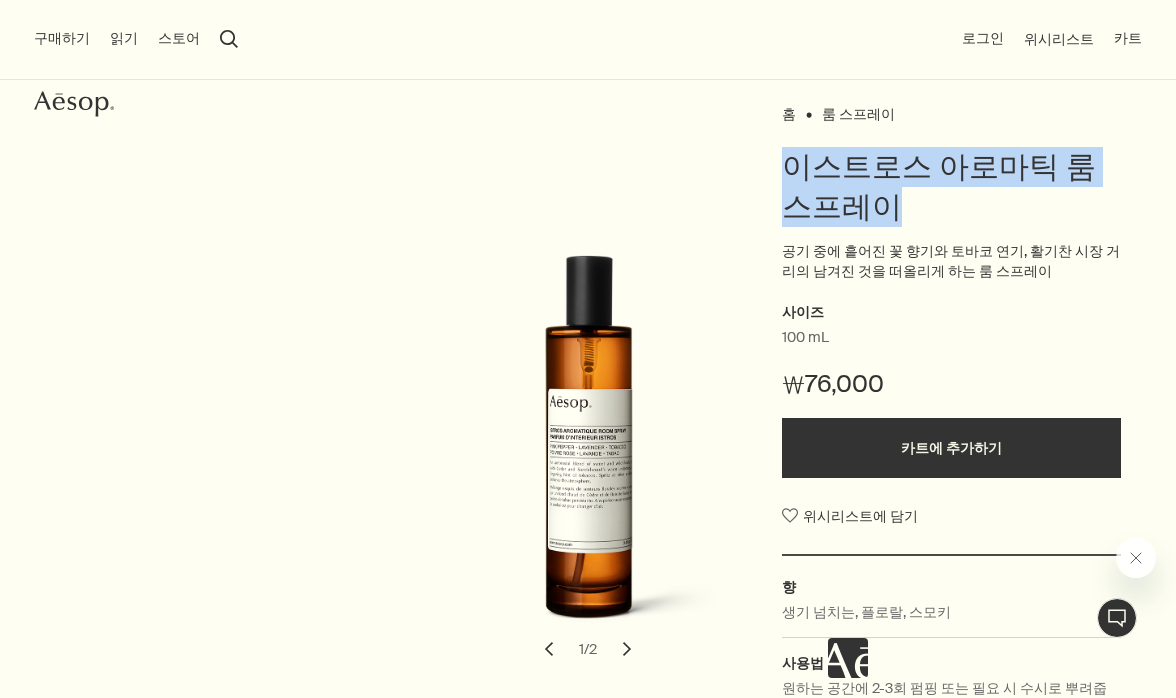 drag, startPoint x: 862, startPoint y: 217, endPoint x: 748, endPoint y: 157, distance: 128.82547 